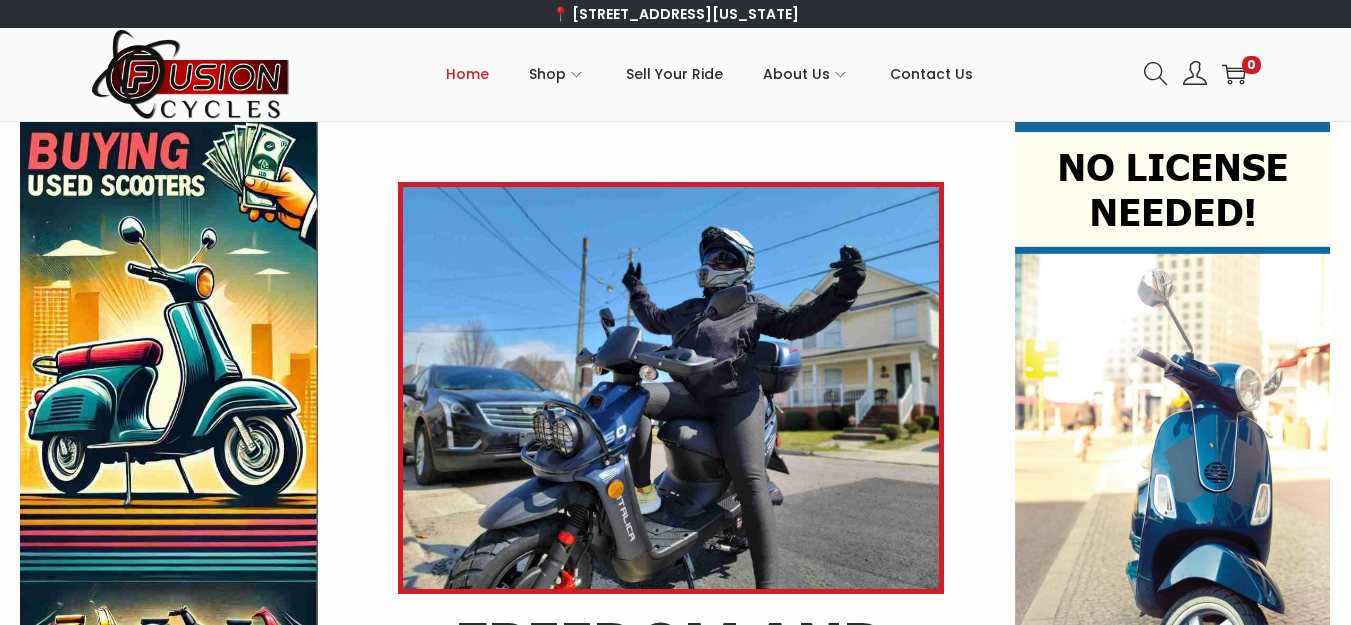 scroll, scrollTop: 0, scrollLeft: 0, axis: both 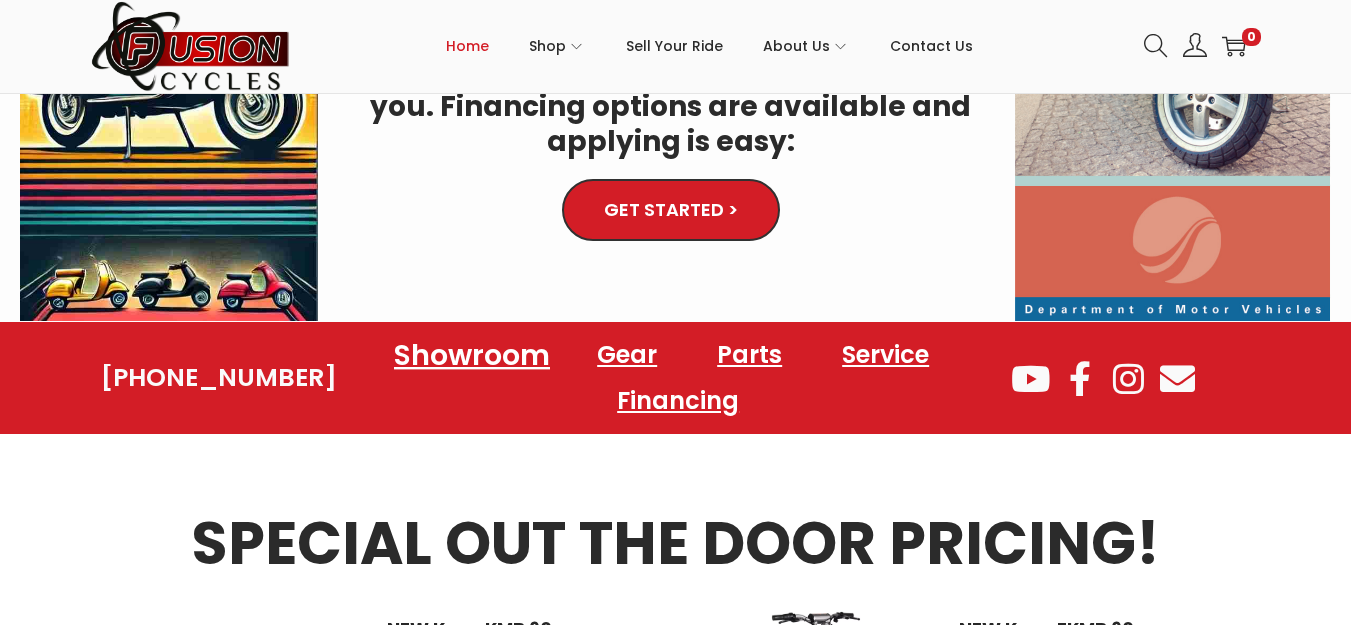 click on "Showroom" 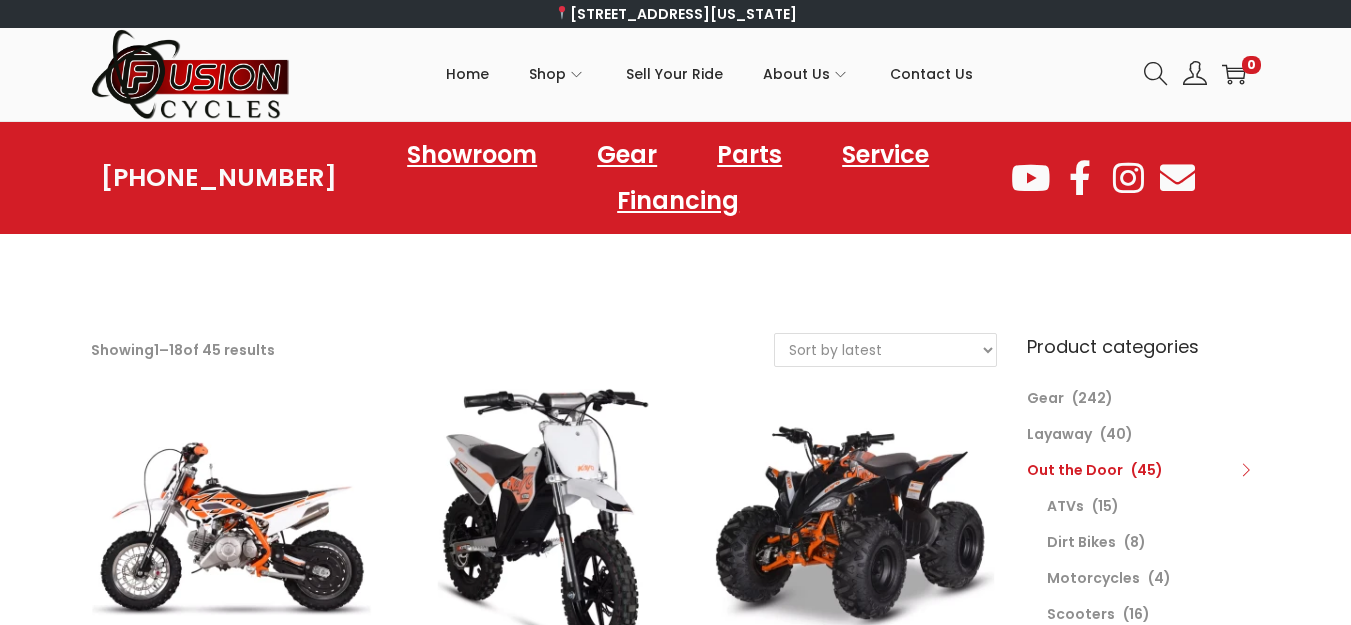 scroll, scrollTop: 0, scrollLeft: 0, axis: both 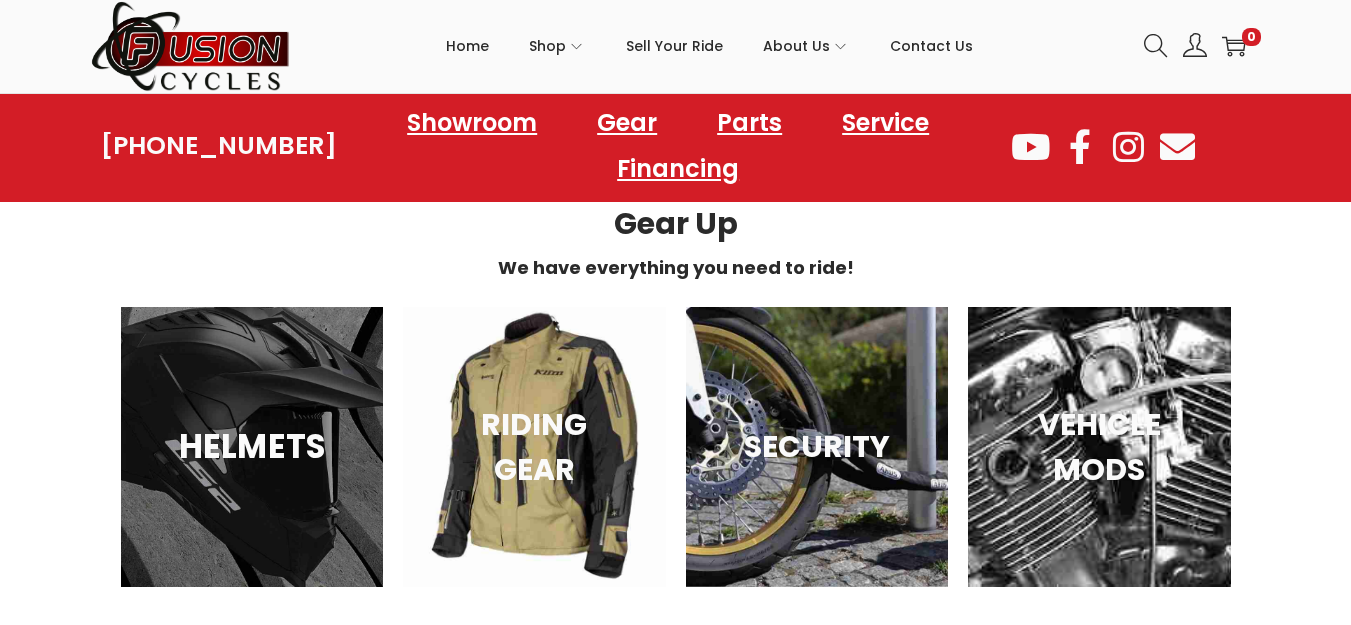 click on "HELMETS" at bounding box center (252, 447) 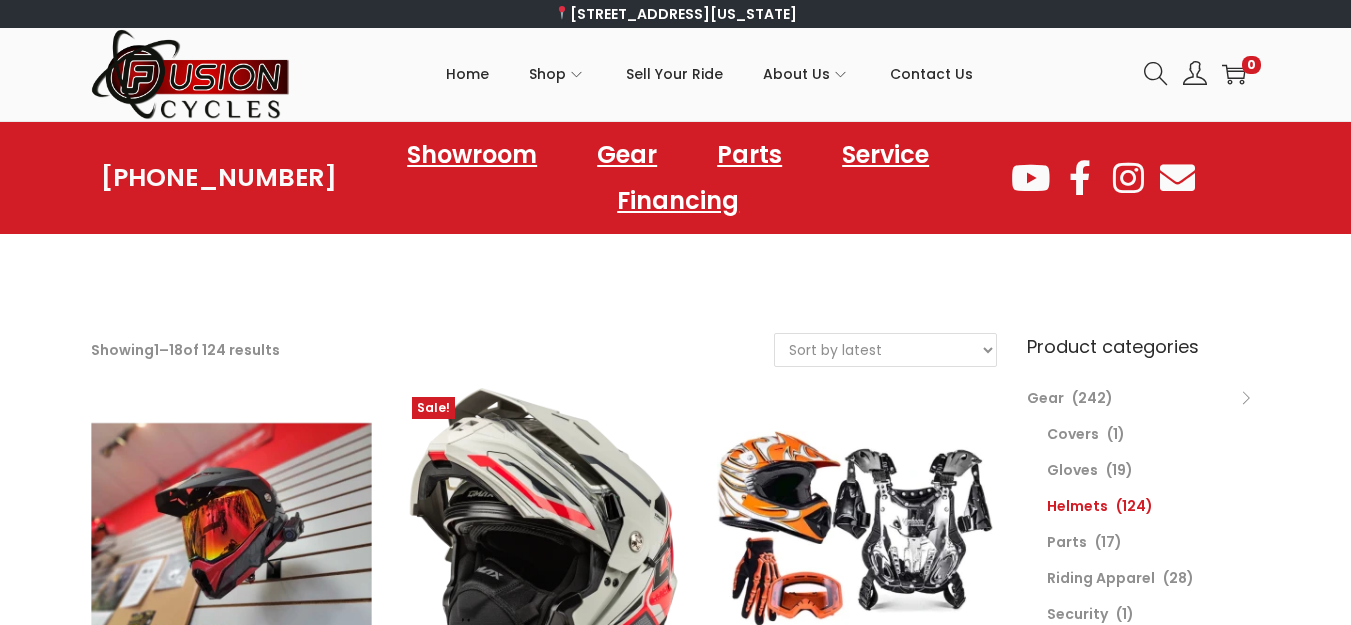 scroll, scrollTop: 0, scrollLeft: 0, axis: both 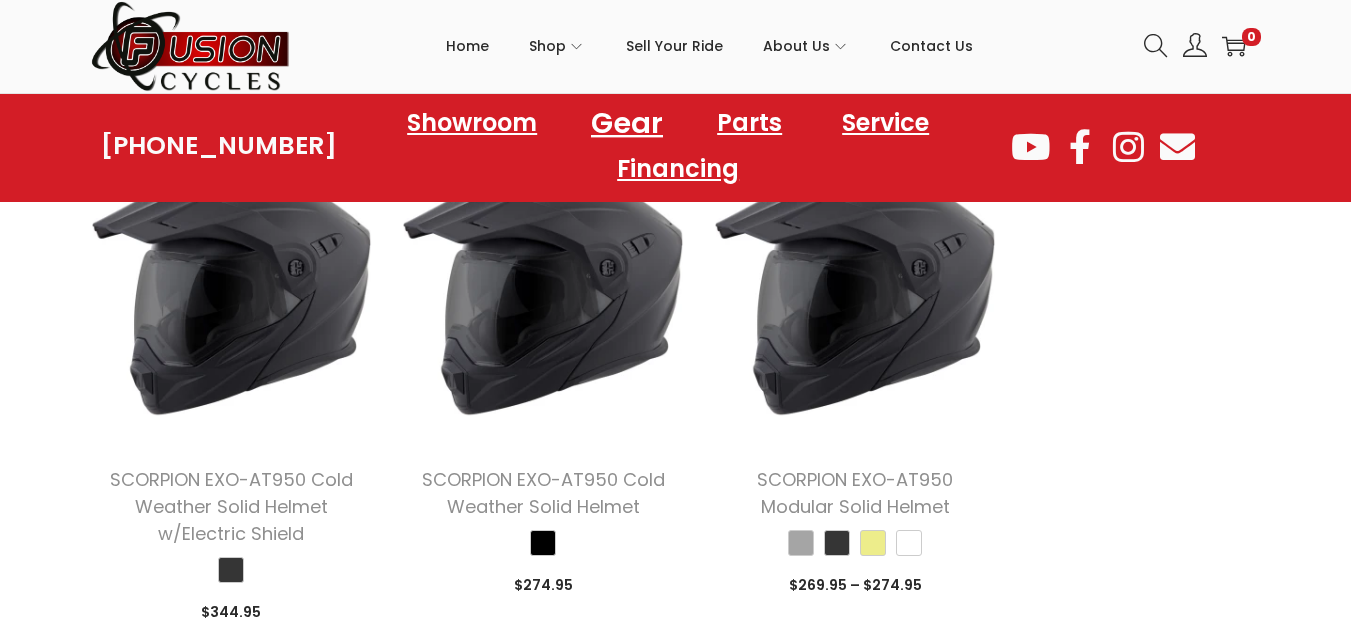 click on "Gear" 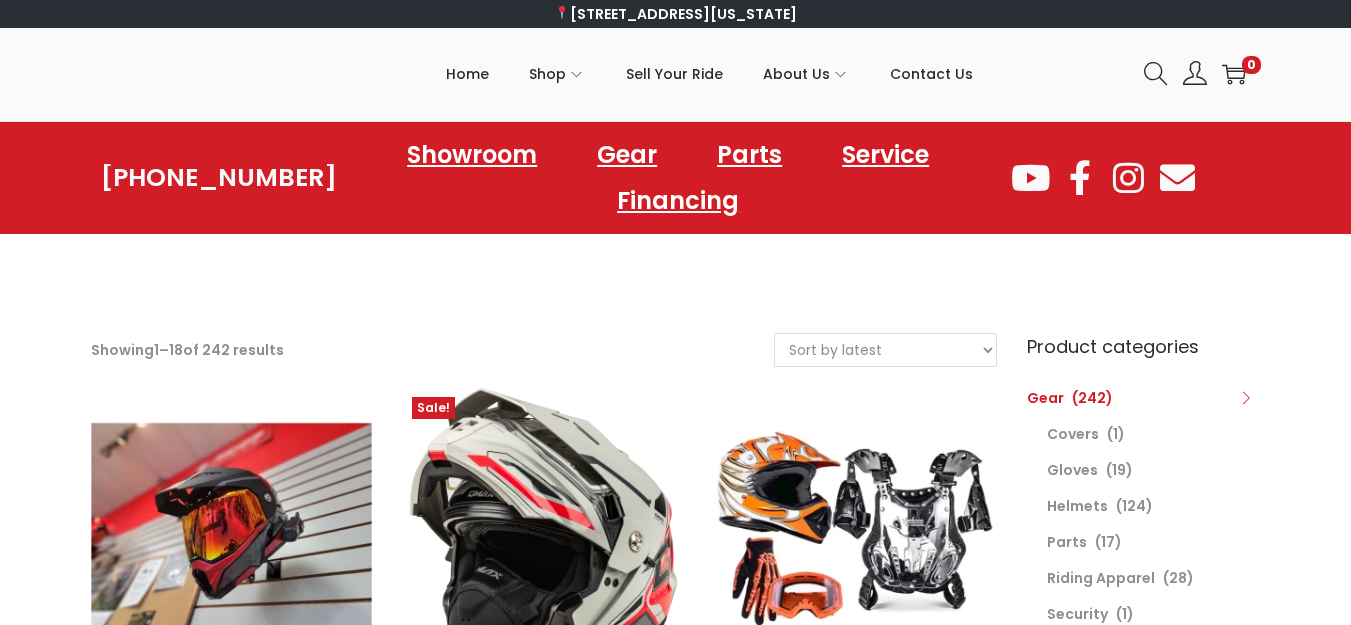 scroll, scrollTop: 0, scrollLeft: 0, axis: both 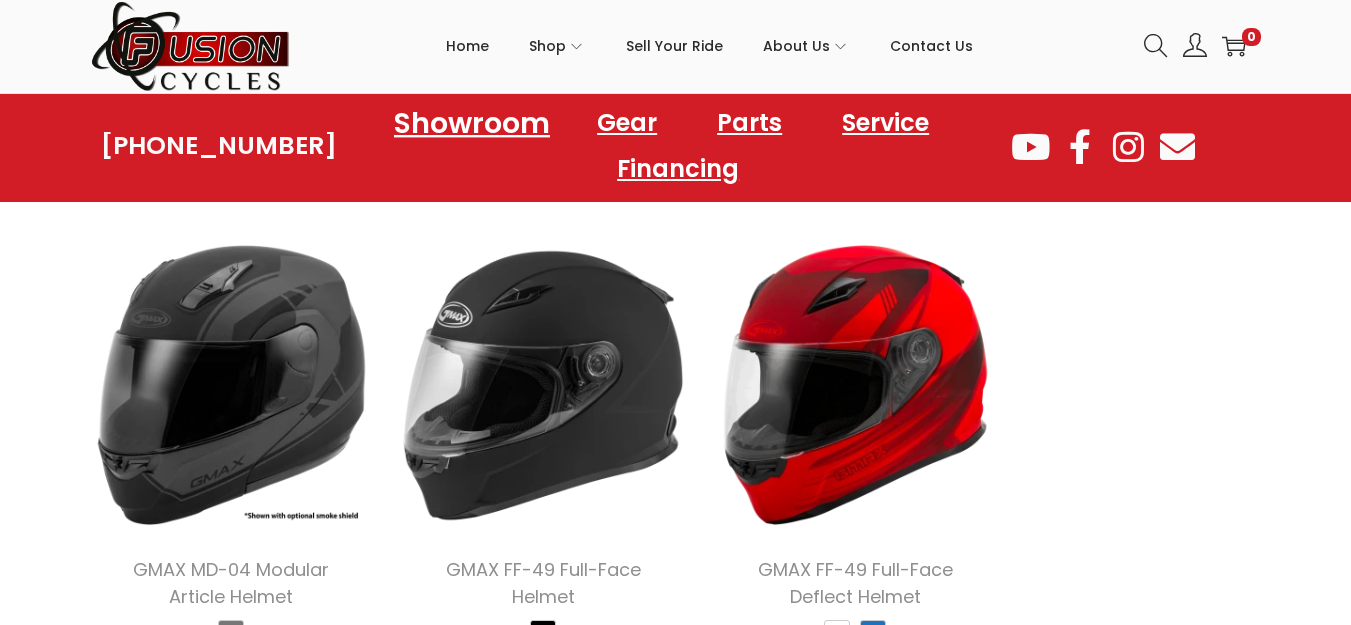 click on "Showroom" 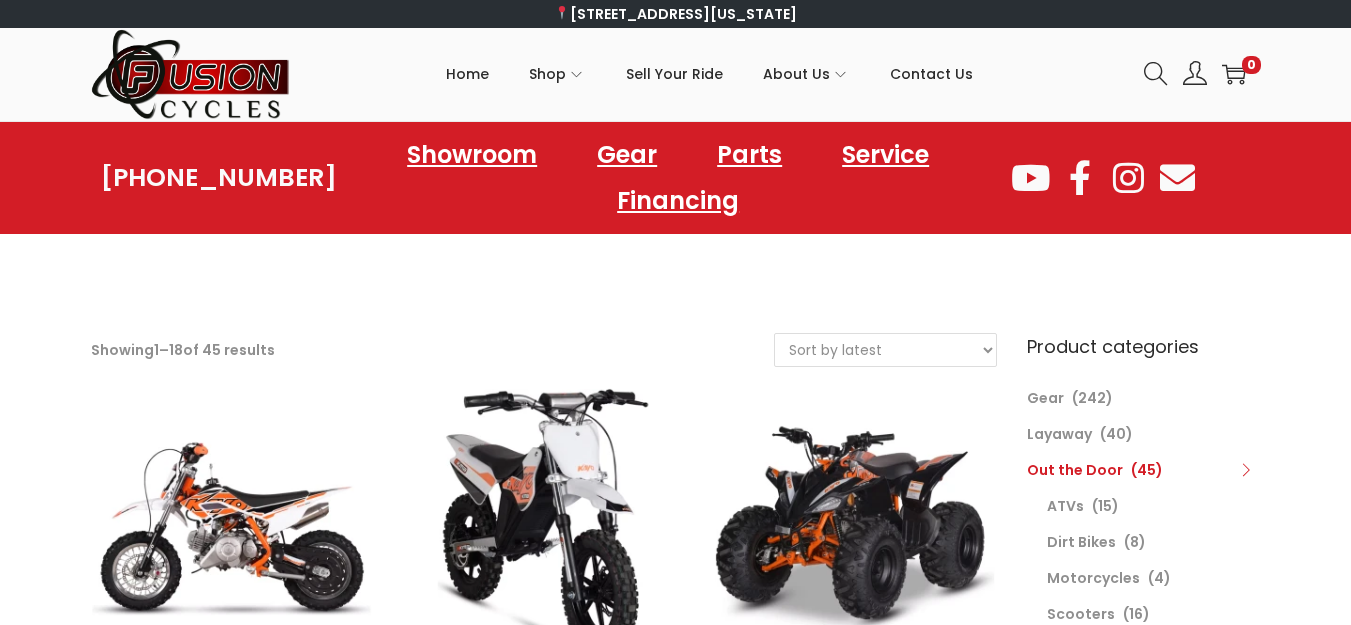scroll, scrollTop: 0, scrollLeft: 0, axis: both 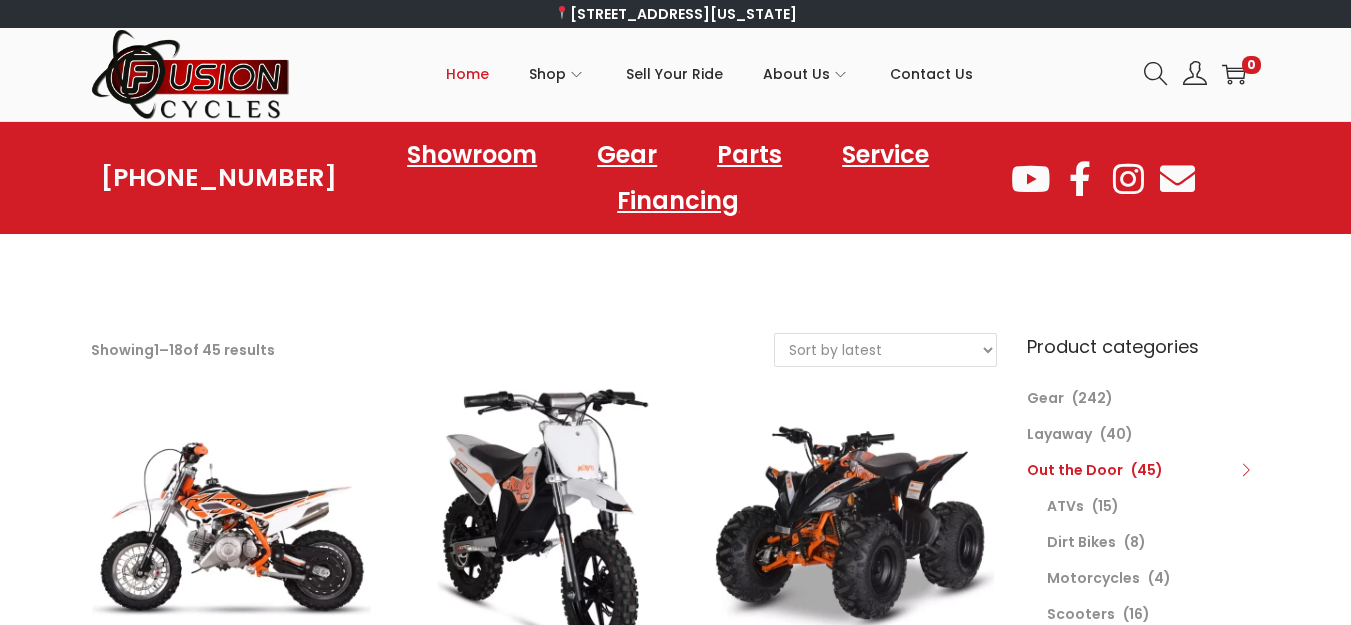 click on "Home" at bounding box center (467, 74) 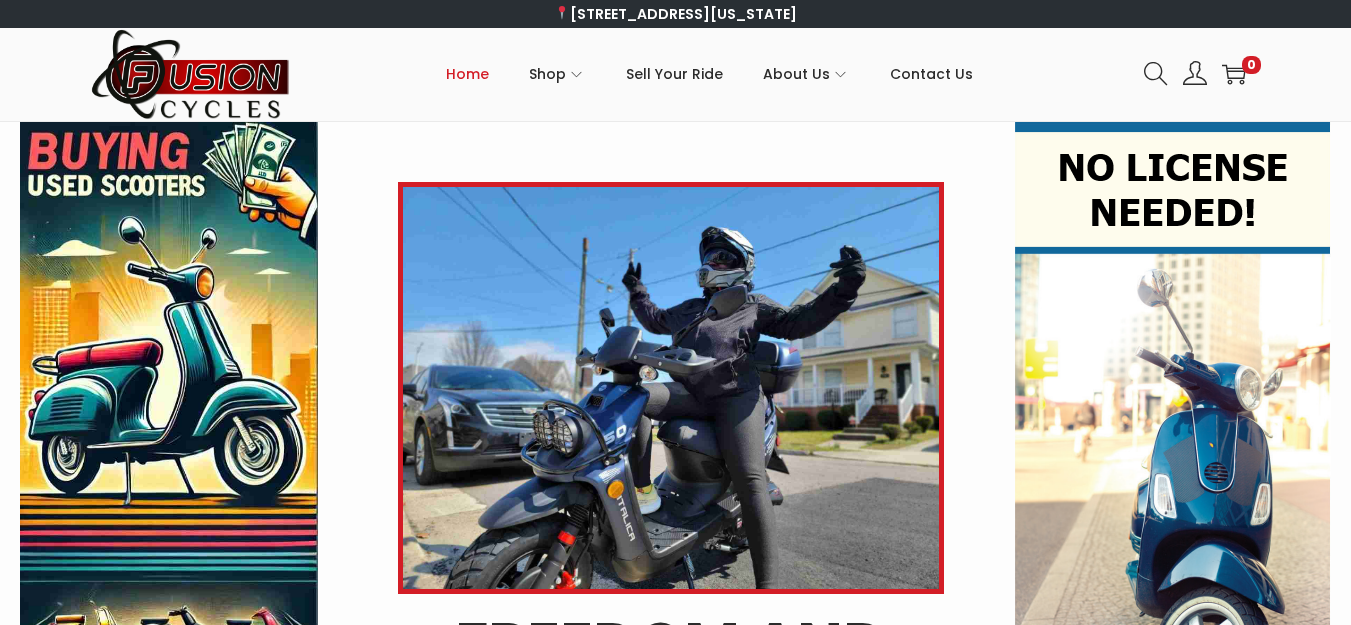 scroll, scrollTop: 0, scrollLeft: 0, axis: both 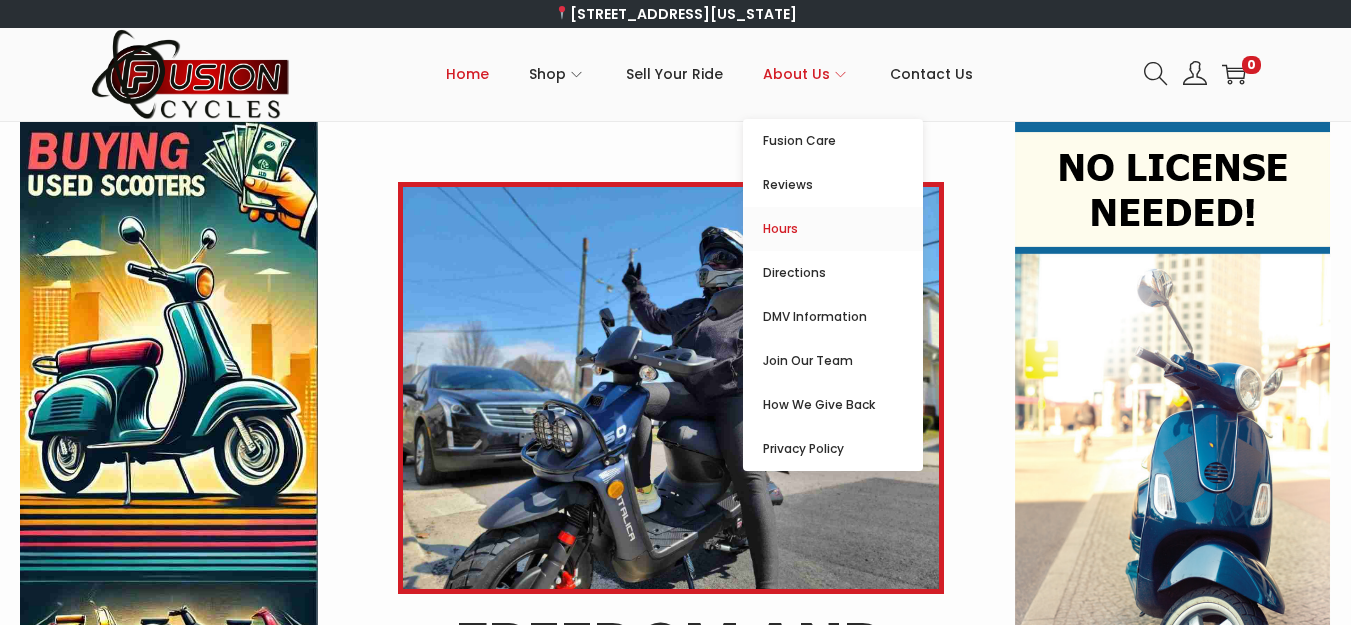 click on "Hours" at bounding box center [843, 229] 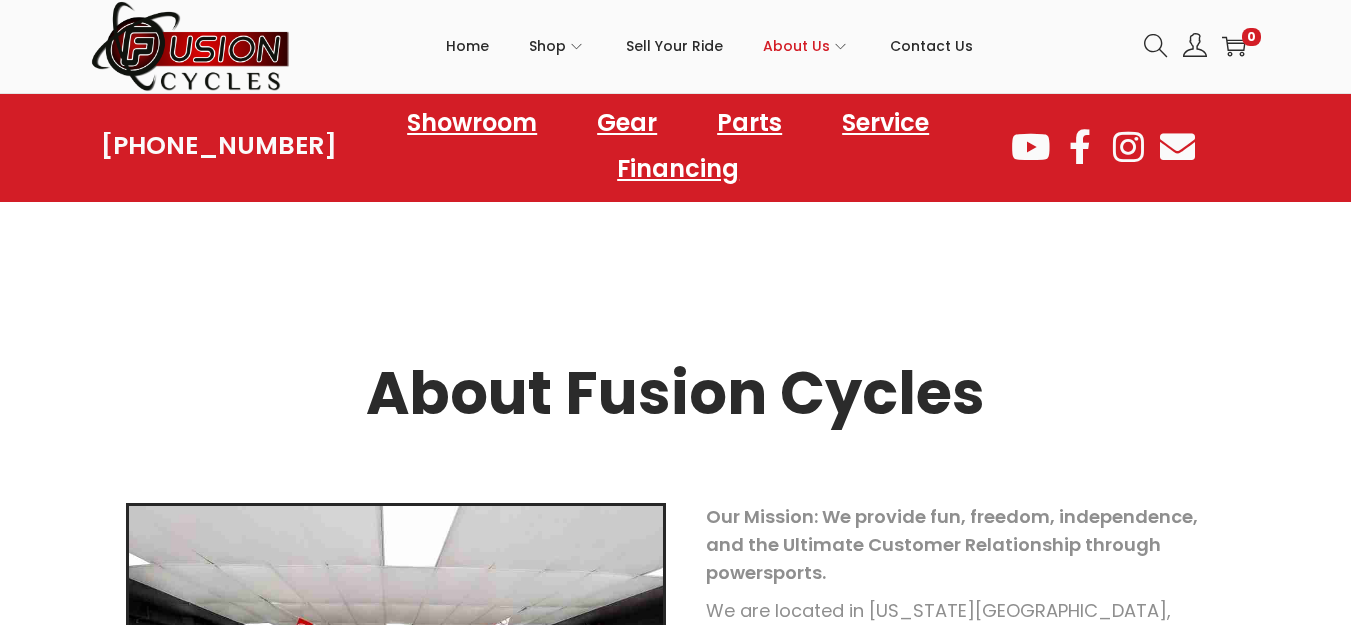 scroll, scrollTop: 350, scrollLeft: 0, axis: vertical 